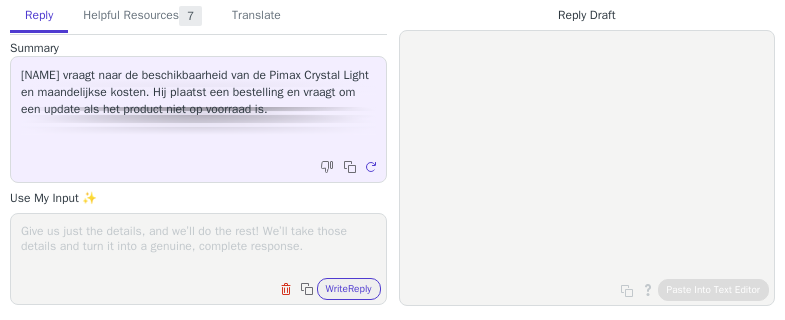 scroll, scrollTop: 0, scrollLeft: 0, axis: both 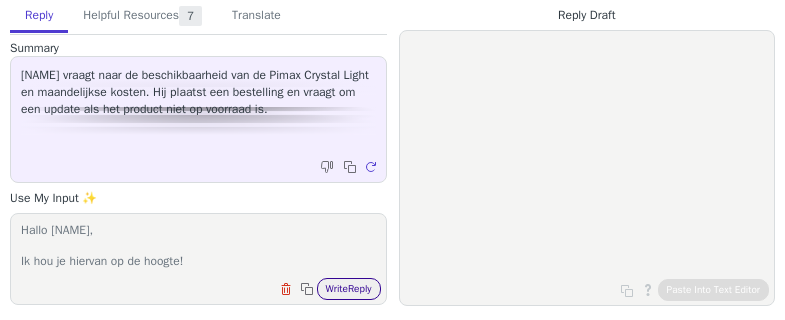 type on "Hallo [NAME],
Ik hou je hiervan op de hoogte!" 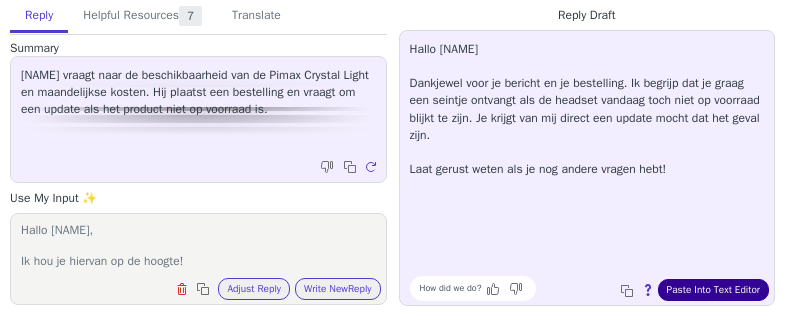 click on "Paste Into Text Editor" at bounding box center (713, 290) 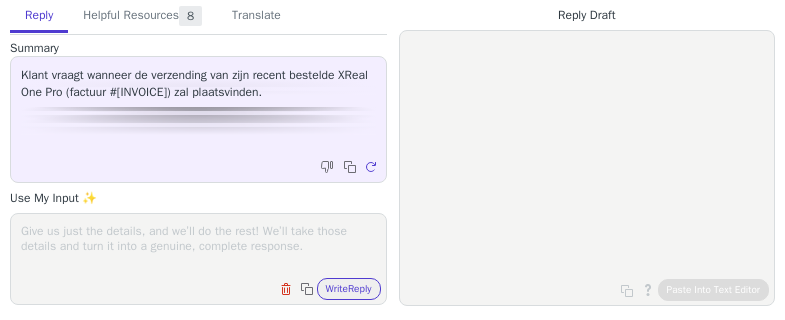 scroll, scrollTop: 0, scrollLeft: 0, axis: both 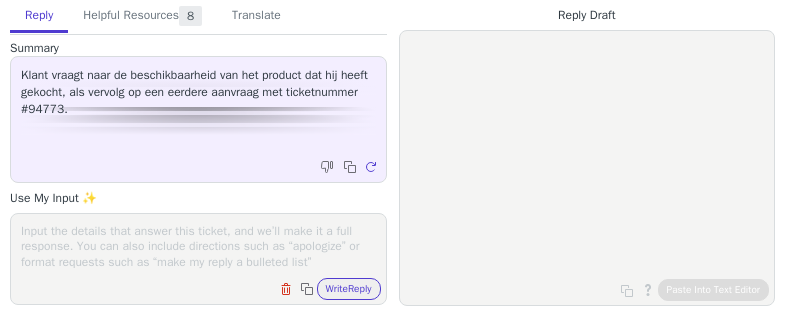 click at bounding box center [198, 246] 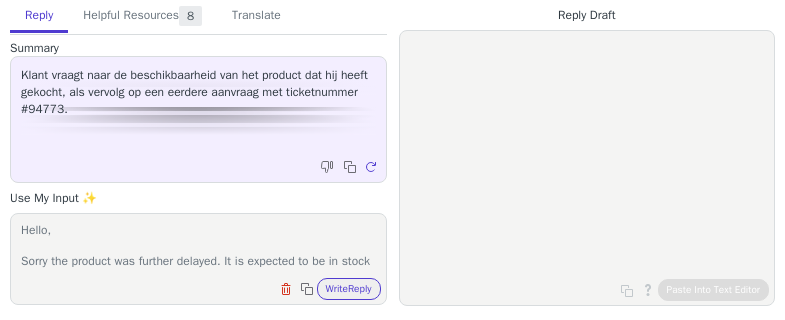 scroll, scrollTop: 17, scrollLeft: 0, axis: vertical 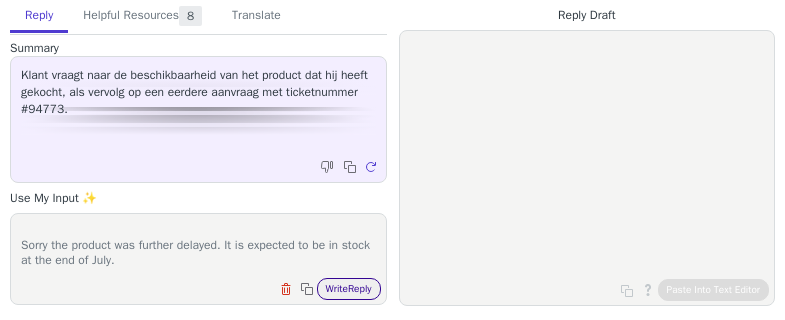type on "Hello,
Sorry the product was further delayed. It is expected to be in stock at the end of July." 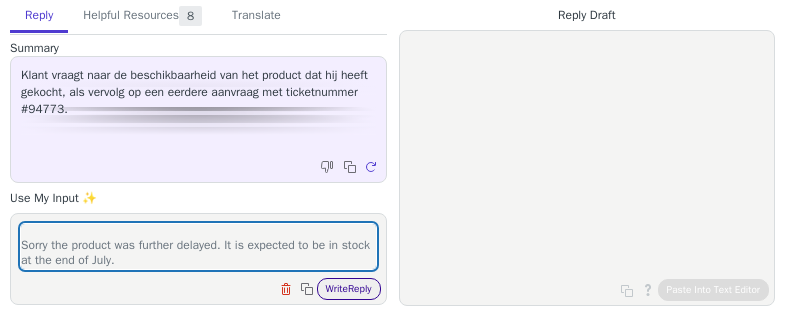 click on "Write  Reply" at bounding box center (349, 289) 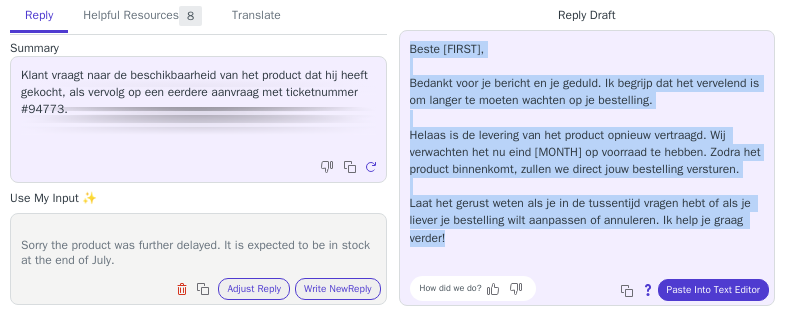 drag, startPoint x: 485, startPoint y: 251, endPoint x: 406, endPoint y: 54, distance: 212.24985 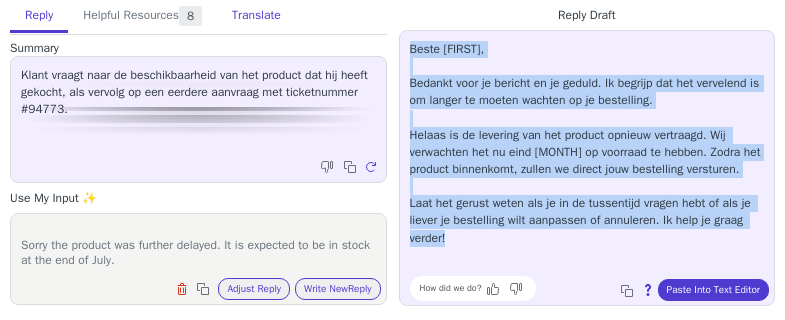 click on "Translate" at bounding box center [256, 16] 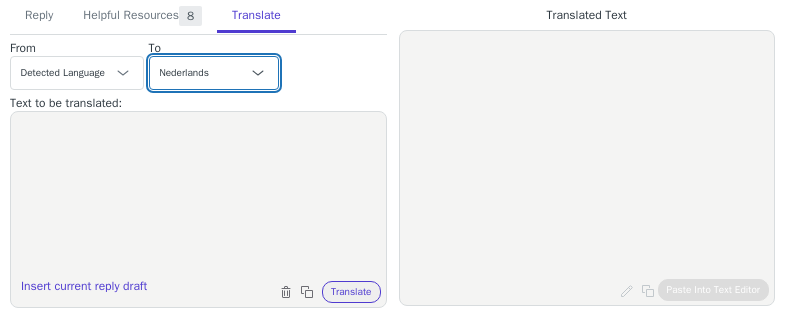 click on "Czech English Danish Nederlands French French (Canada) German Italian Japanese Korean Norwegian Polish Portuguese Portuguese (Brazil) Slovak Spanish Swedish" at bounding box center [214, 73] 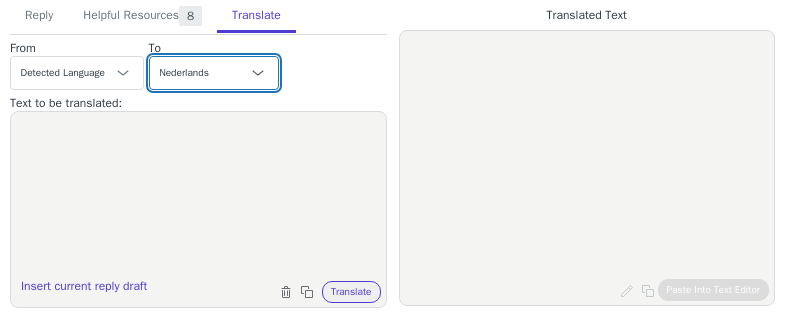 select on "en-us" 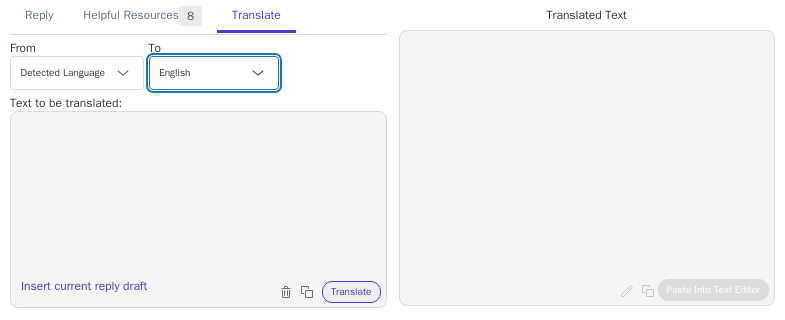click on "Czech English Danish Nederlands French French (Canada) German Italian Japanese Korean Norwegian Polish Portuguese Portuguese (Brazil) Slovak Spanish Swedish" at bounding box center (214, 73) 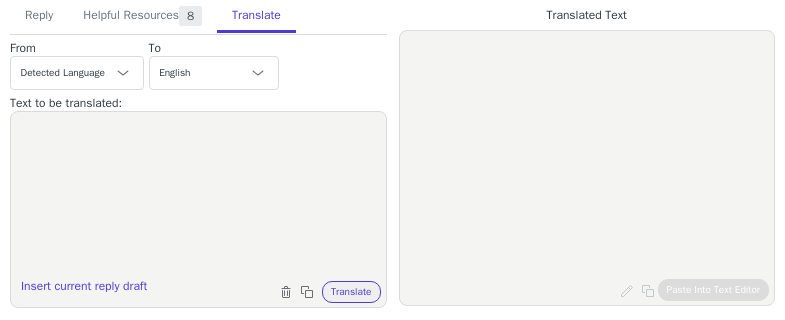 click at bounding box center (198, 197) 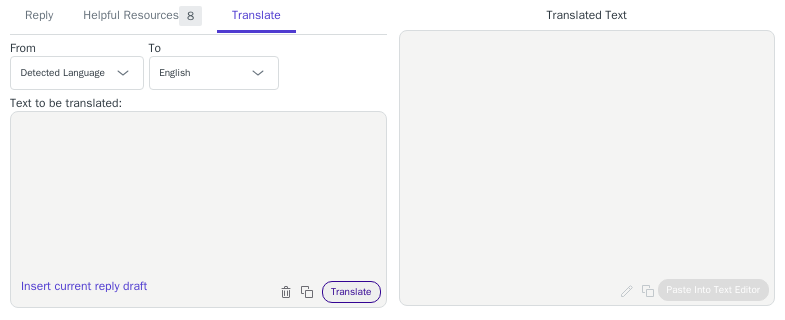 paste on "Beste [FIRST],
Bedankt voor je bericht en je geduld. Ik begrijp dat het vervelend is om langer te moeten wachten op je bestelling.
Helaas is de levering van het product opnieuw vertraagd. Wij verwachten het nu eind [MONTH] op voorraad te hebben. Zodra het product binnenkomt, zullen we direct jouw bestelling versturen.
Laat het gerust weten als je in de tussentijd vragen hebt of als je liever je bestelling wilt aanpassen of annuleren. Ik help je graag verder!" 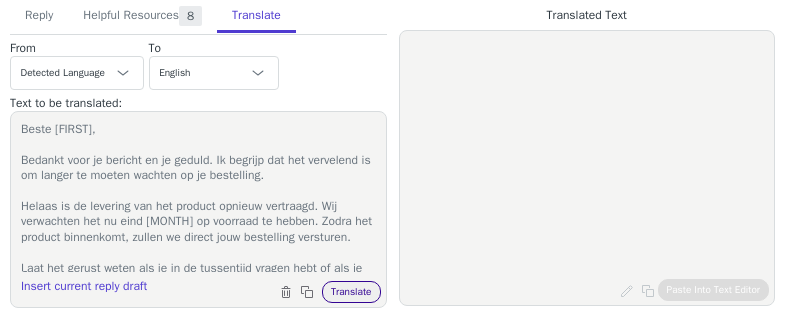 scroll, scrollTop: 35, scrollLeft: 0, axis: vertical 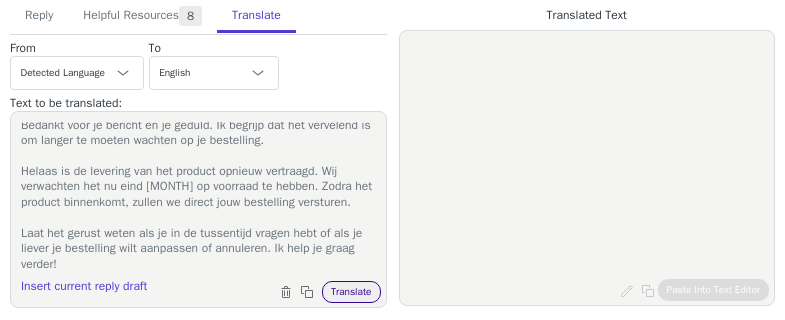type on "Beste [FIRST],
Bedankt voor je bericht en je geduld. Ik begrijp dat het vervelend is om langer te moeten wachten op je bestelling.
Helaas is de levering van het product opnieuw vertraagd. Wij verwachten het nu eind [MONTH] op voorraad te hebben. Zodra het product binnenkomt, zullen we direct jouw bestelling versturen.
Laat het gerust weten als je in de tussentijd vragen hebt of als je liever je bestelling wilt aanpassen of annuleren. Ik help je graag verder!" 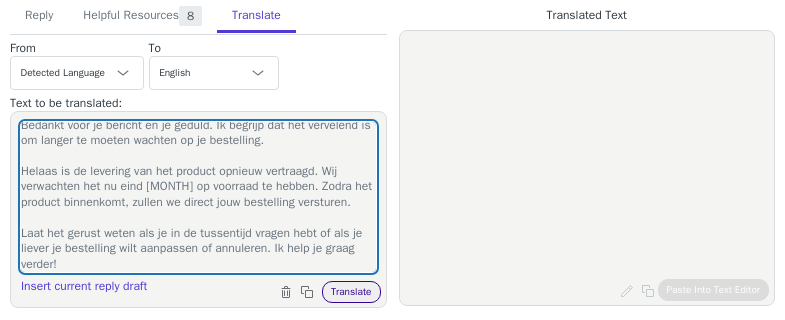 click on "Translate" at bounding box center [351, 292] 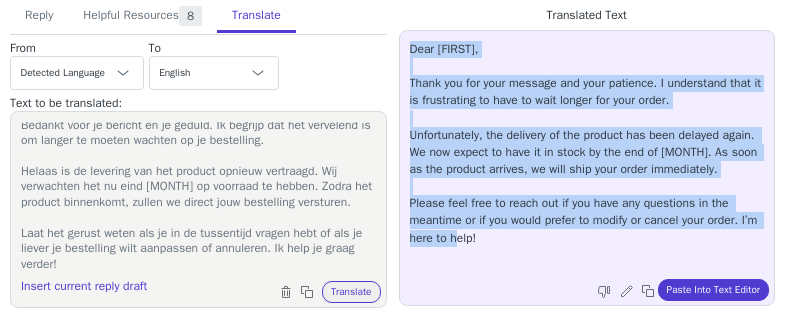 drag, startPoint x: 506, startPoint y: 251, endPoint x: 411, endPoint y: 48, distance: 224.12943 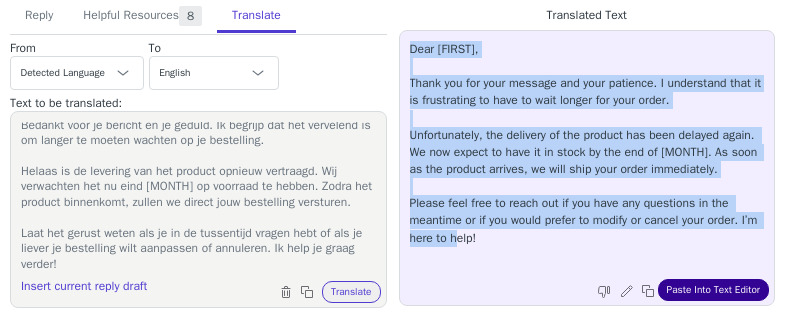 click on "Paste Into Text Editor" at bounding box center [713, 290] 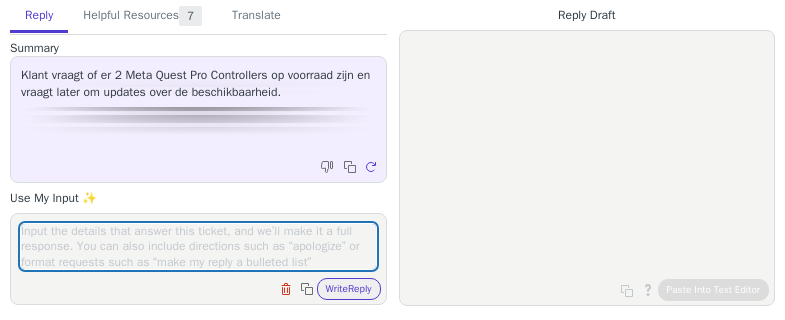 scroll, scrollTop: 0, scrollLeft: 0, axis: both 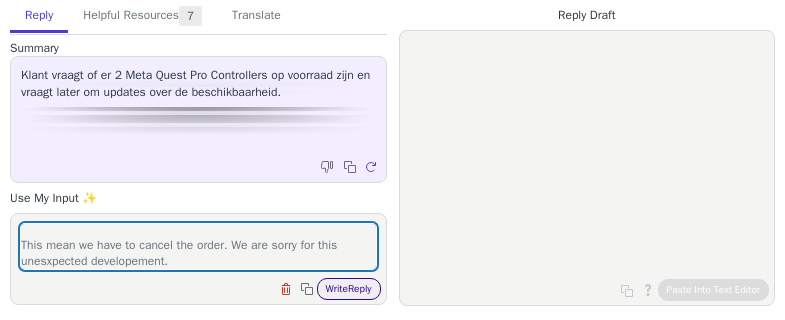 type on "Hello,
Sorry for the late reaction i was sick yesterday.
Sadly i have heard news from Meta that the Quest Pro controllers are considered End Of Life. We cannot buy the item from our supplier(Meta).
This mean we have to cancel the order. We are sorry for this unesxpected developement." 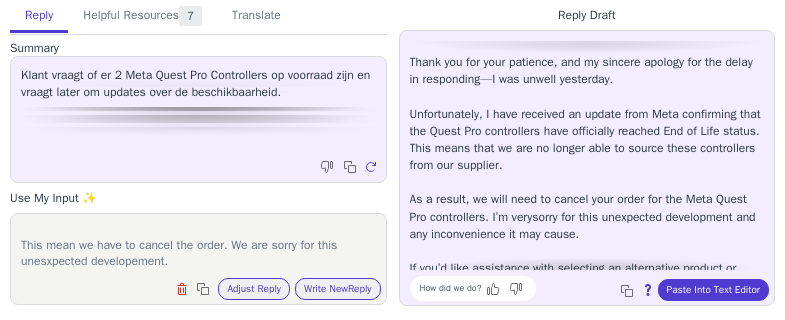 scroll, scrollTop: 0, scrollLeft: 0, axis: both 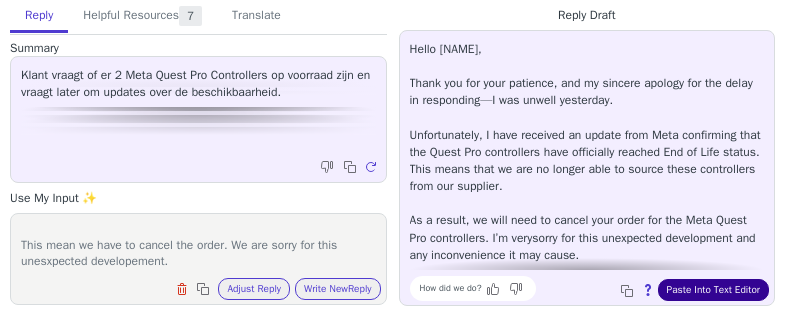click on "Paste Into Text Editor" at bounding box center [713, 290] 